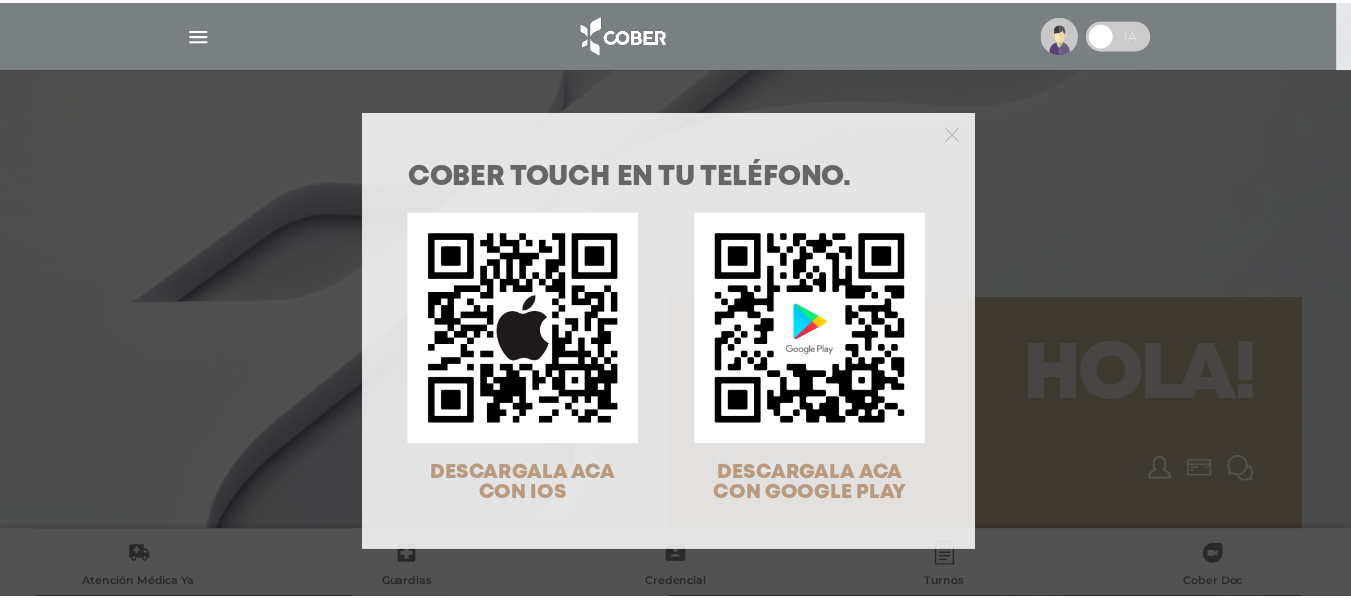 scroll, scrollTop: 0, scrollLeft: 0, axis: both 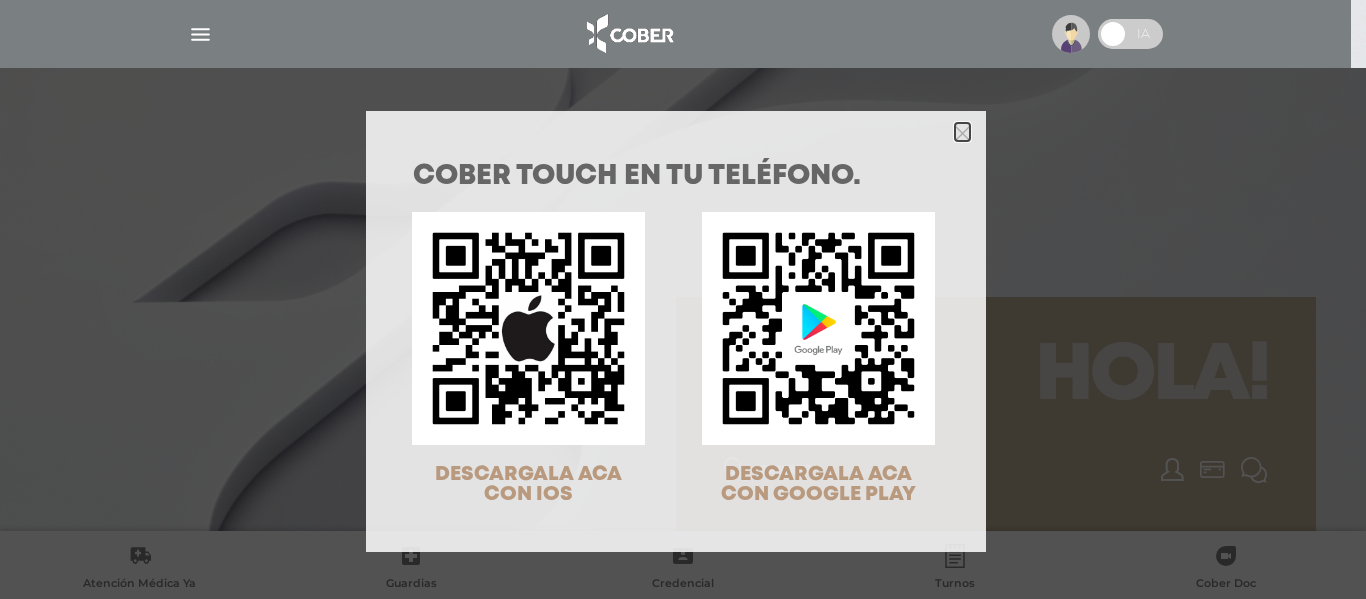 click 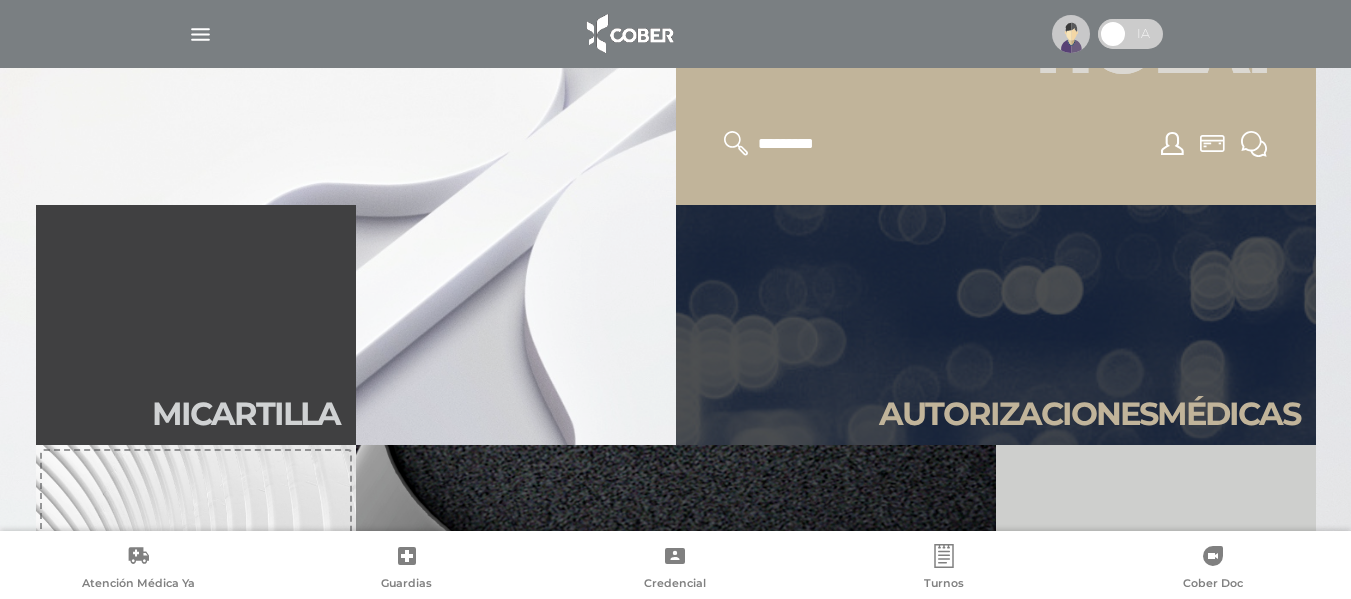 scroll, scrollTop: 334, scrollLeft: 0, axis: vertical 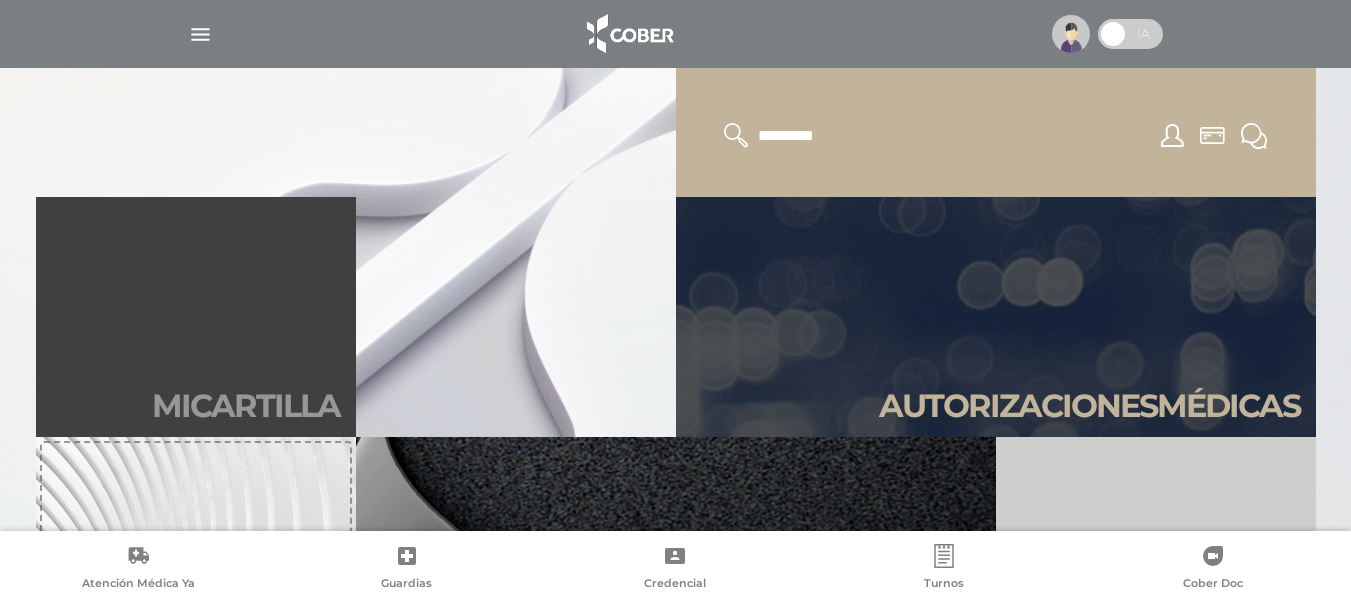 click on "Mi  car tilla" at bounding box center [196, 317] 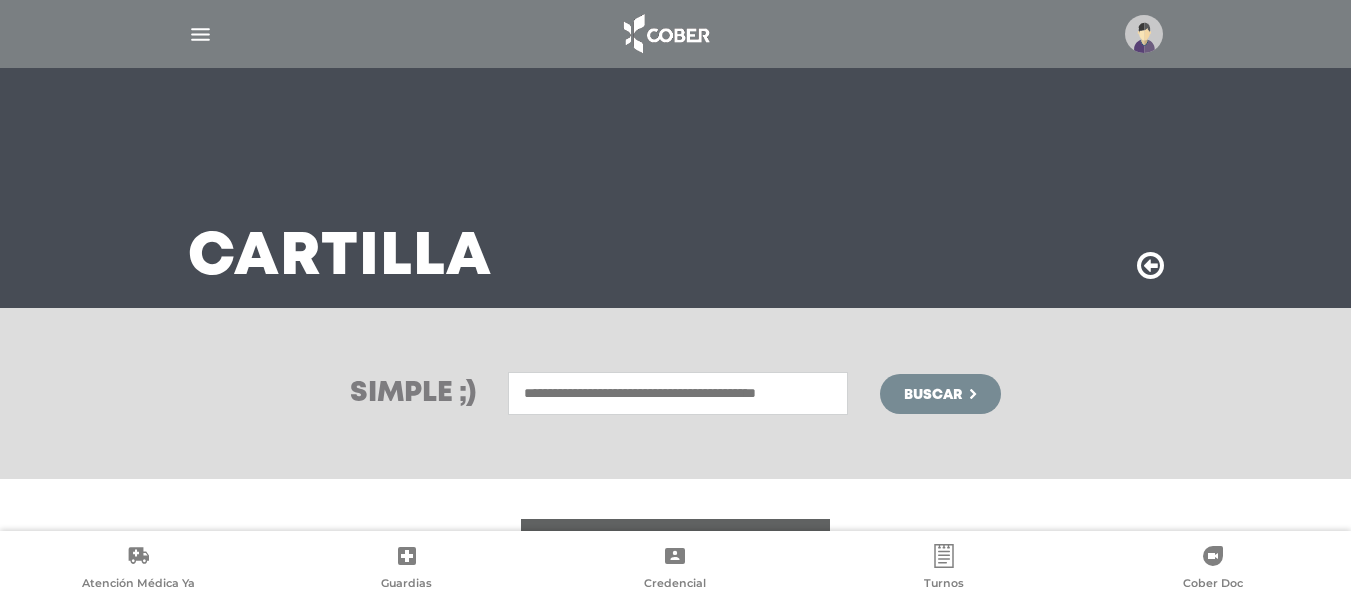 scroll, scrollTop: 0, scrollLeft: 0, axis: both 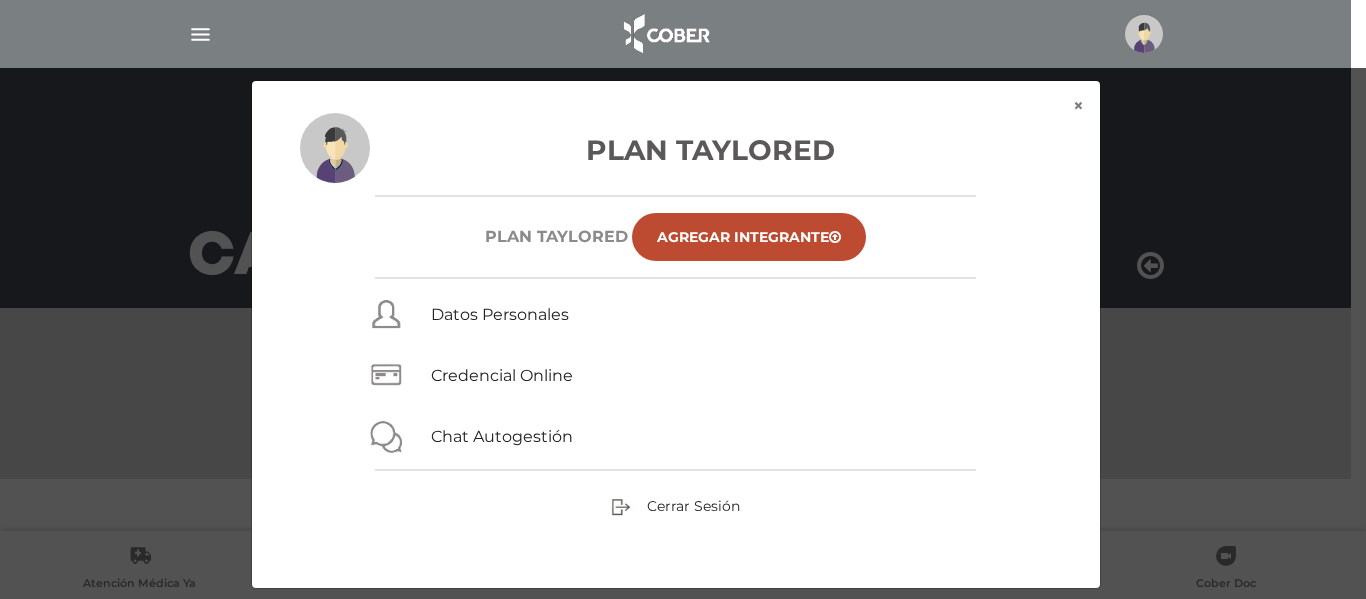 click on "×
×
Plan Taylored
Plan TAYLORED
Agregar Integrante
Datos Personales
Credencial Online
Chat Autogestión
Cerrar Sesión" at bounding box center [683, 334] 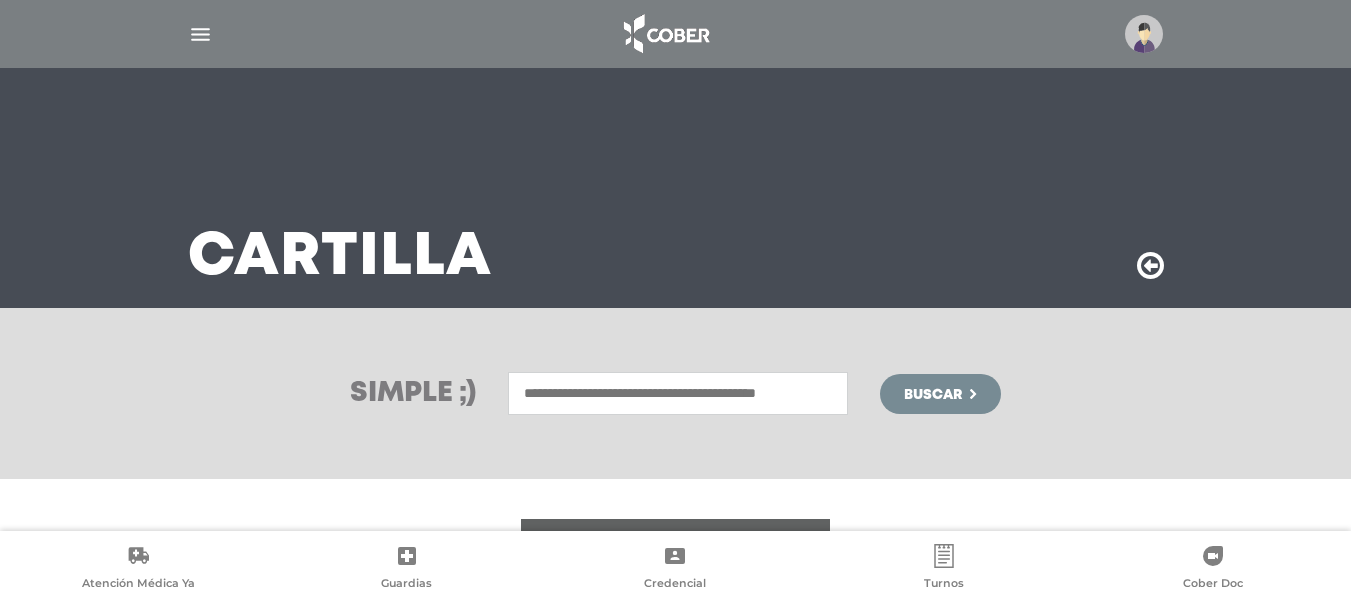 scroll, scrollTop: 428, scrollLeft: 0, axis: vertical 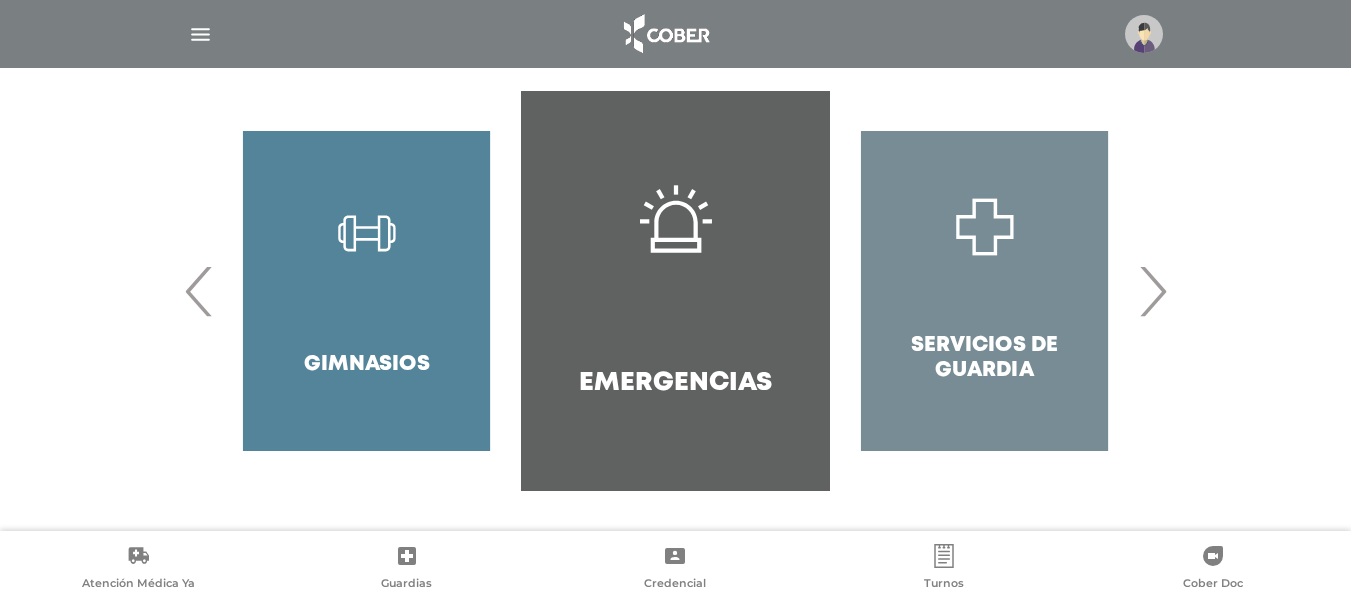 click on "›" at bounding box center (1152, 291) 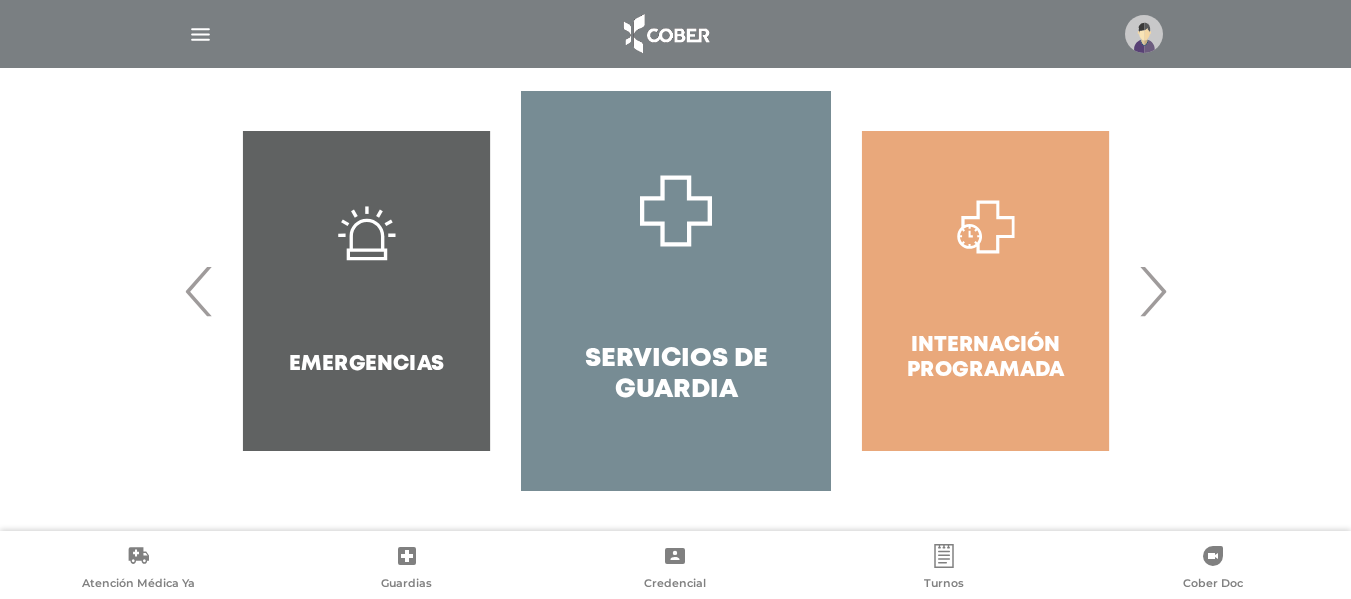 click on "›" at bounding box center (1152, 291) 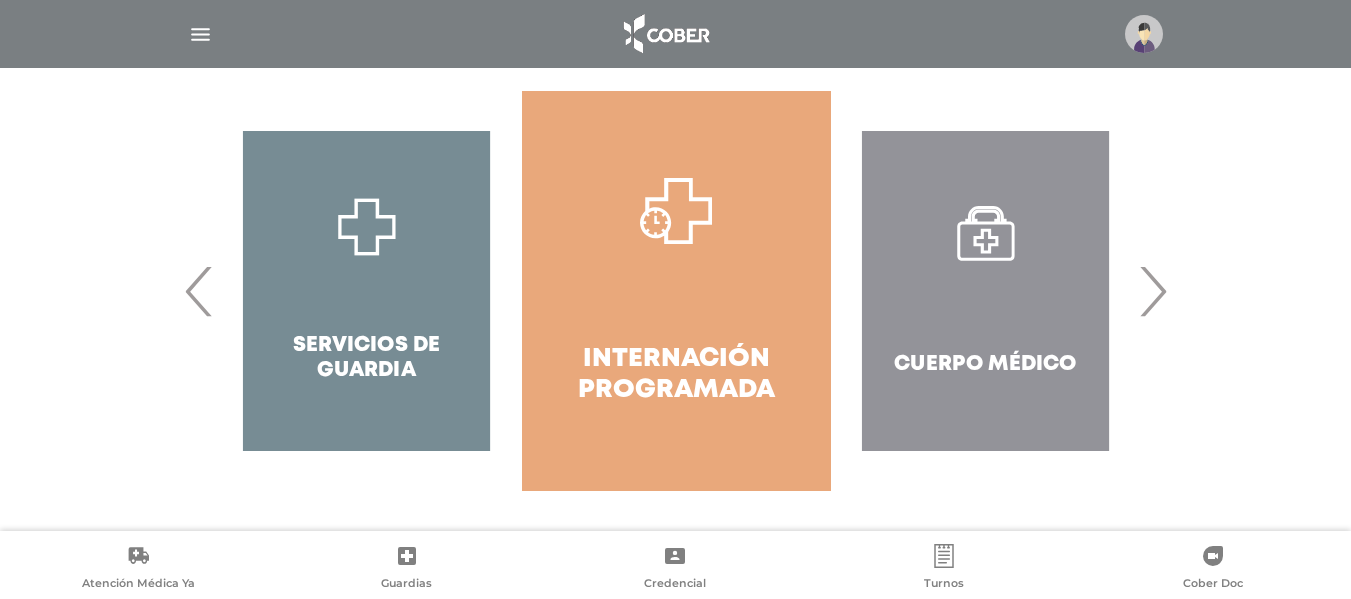 click on "›" at bounding box center [1152, 291] 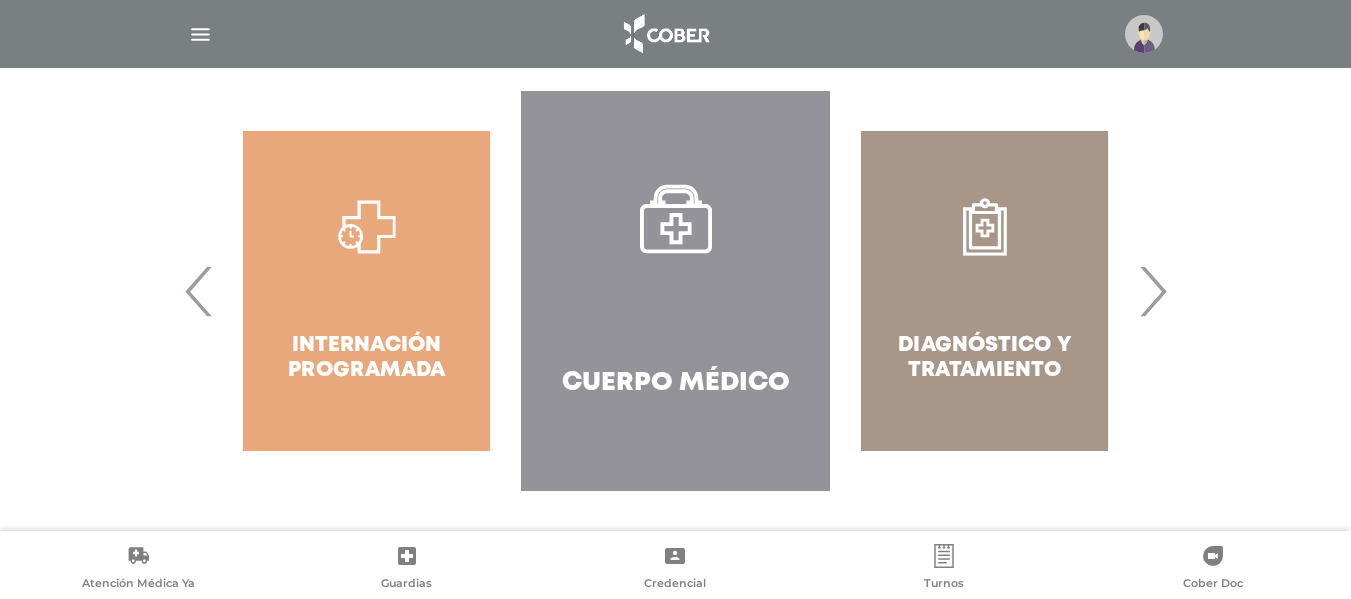 click on "Diagnóstico y Tratamiento" at bounding box center [984, 291] 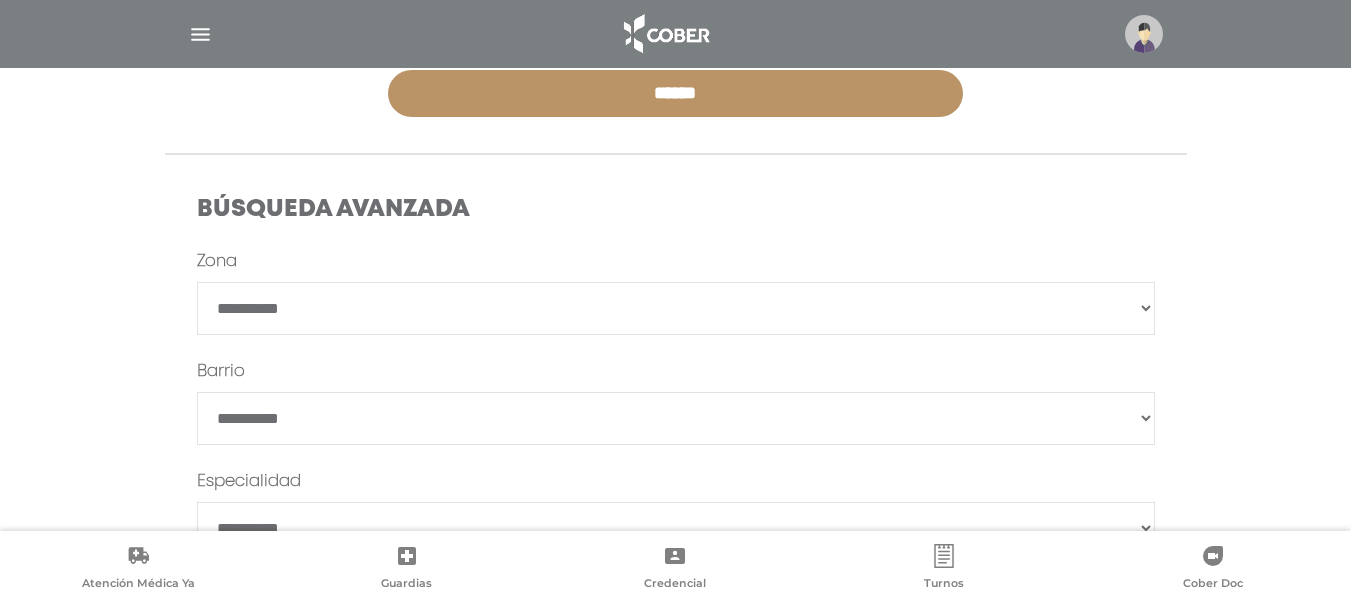 scroll, scrollTop: 497, scrollLeft: 0, axis: vertical 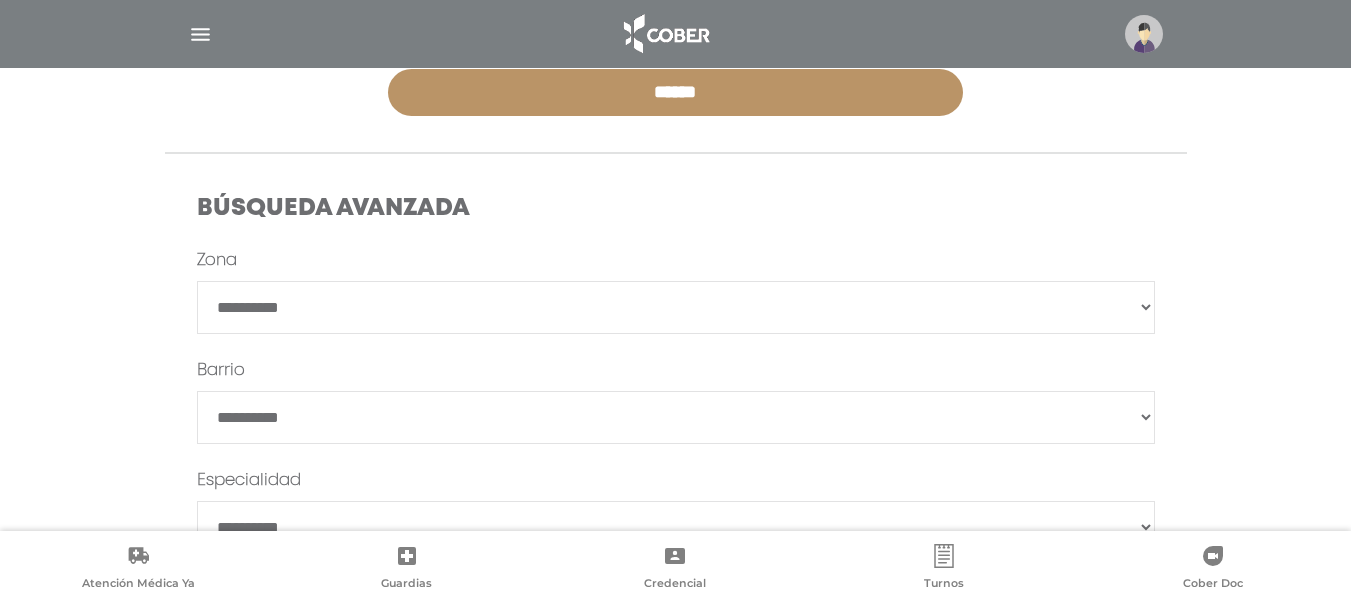click on "**********" at bounding box center [676, 442] 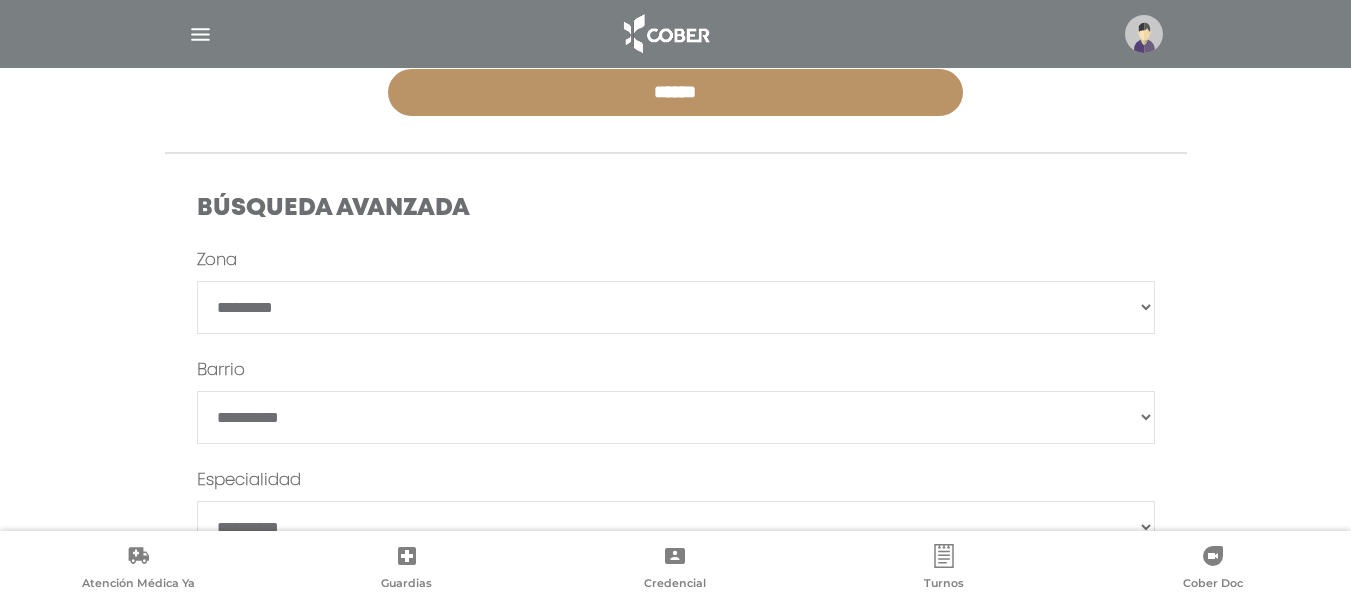 click on "**********" at bounding box center (676, 307) 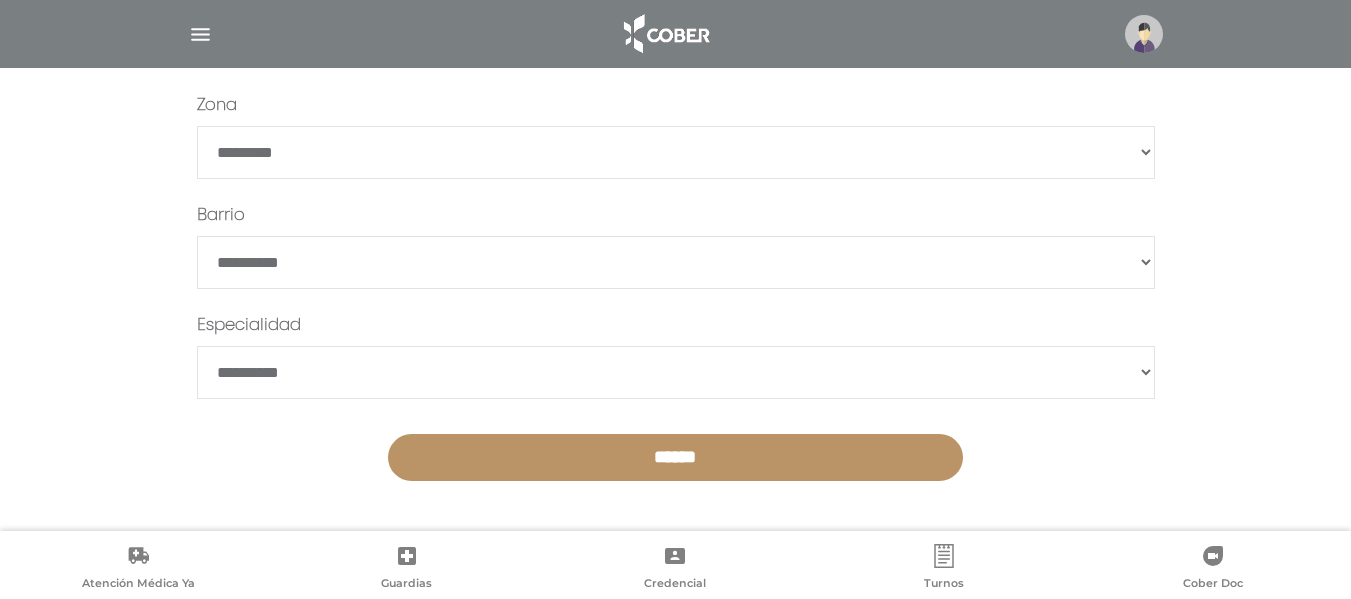 click on "******" at bounding box center (675, 457) 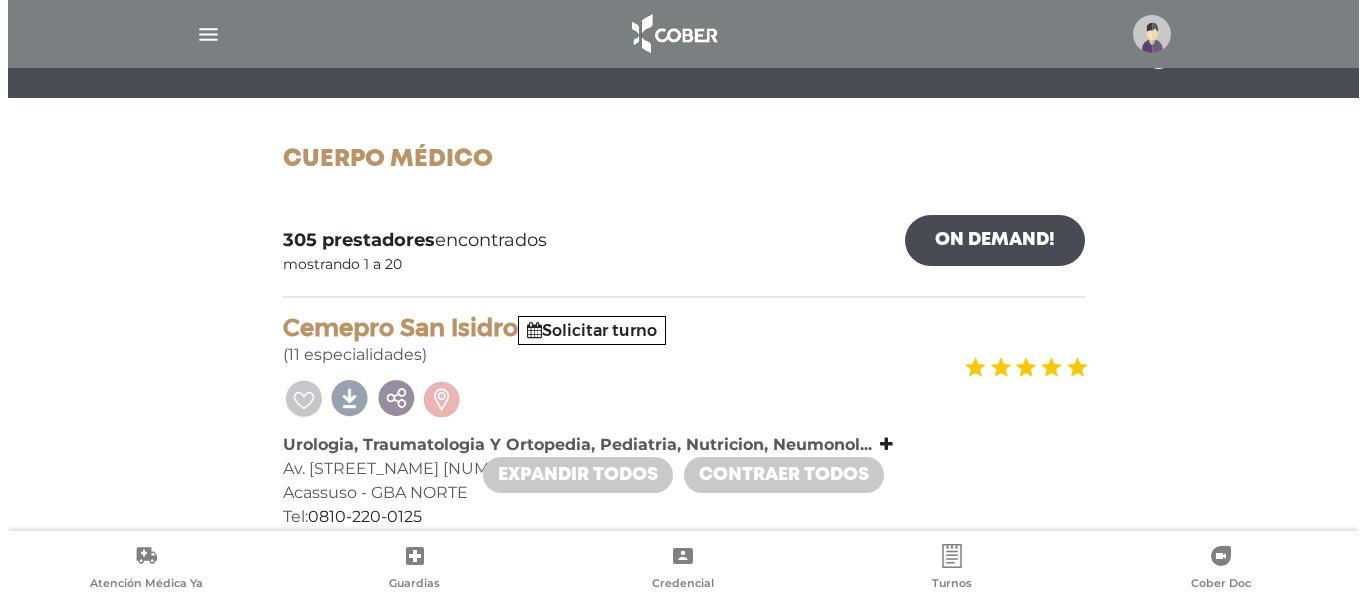 scroll, scrollTop: 0, scrollLeft: 0, axis: both 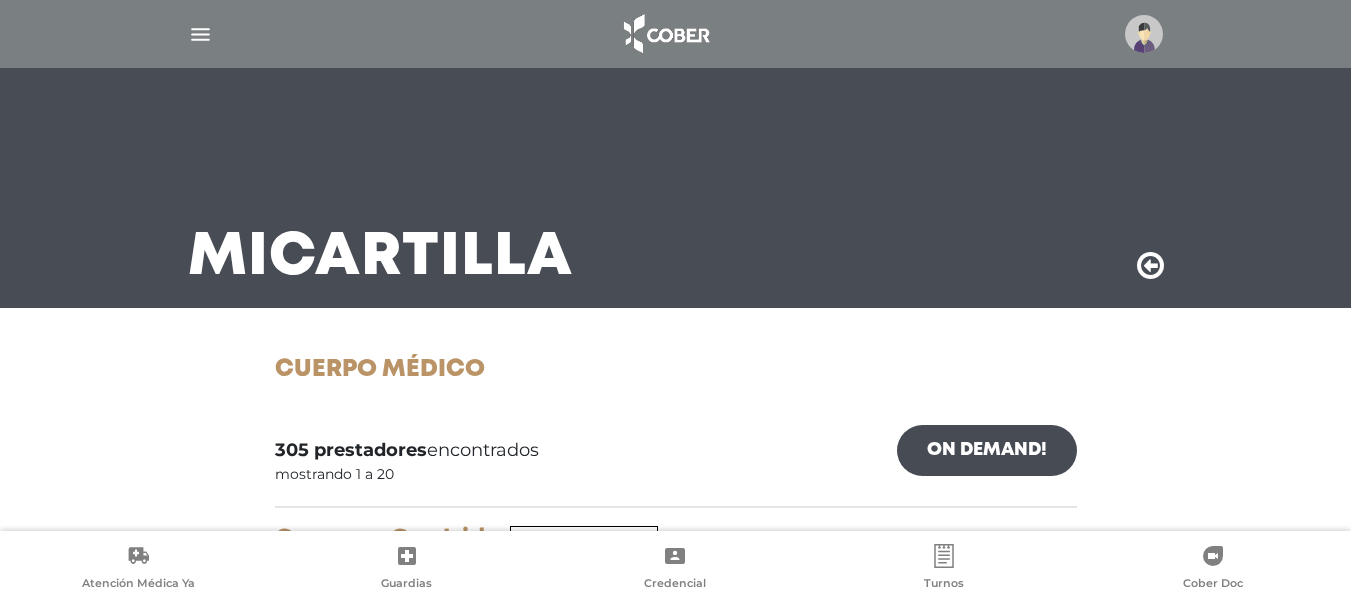 click on "On Demand!" at bounding box center (987, 450) 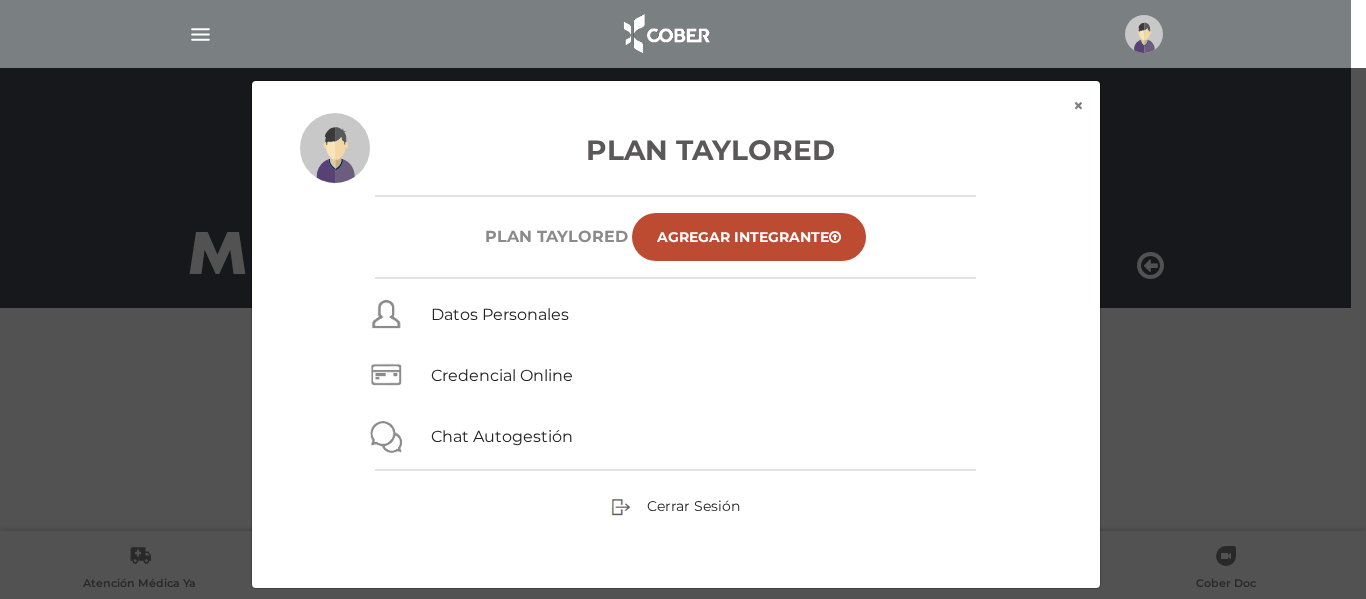click on "Cerrar Sesión" at bounding box center (676, 506) 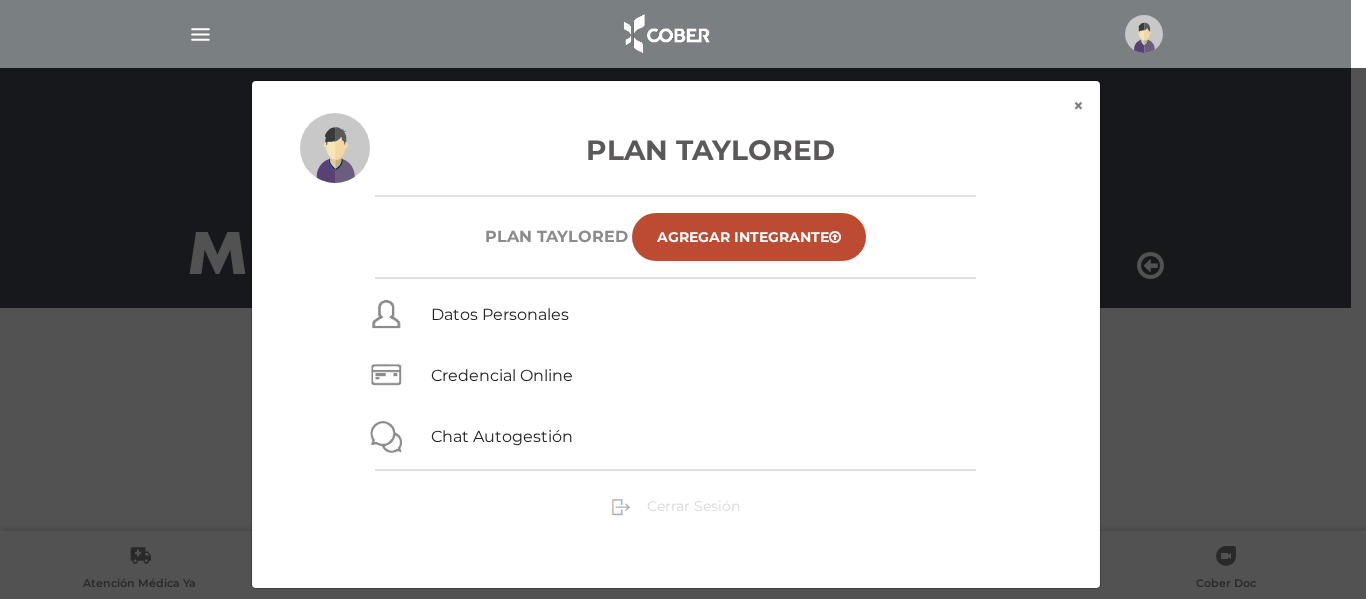 click on "Cerrar Sesión" at bounding box center [693, 506] 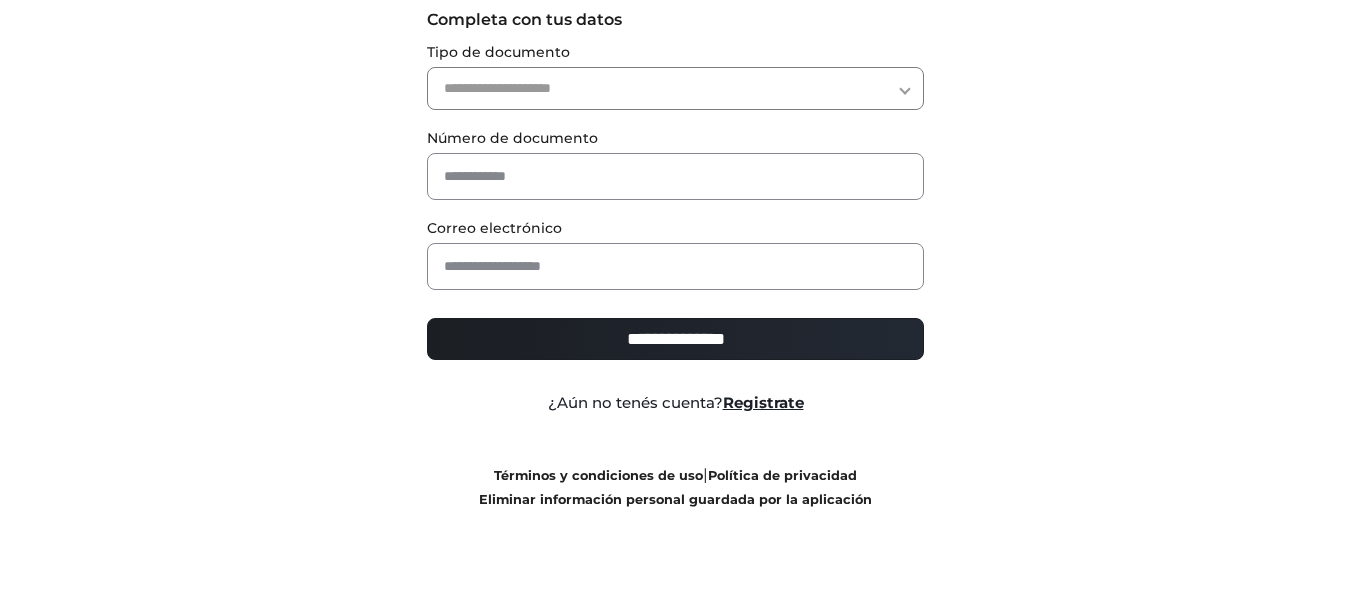 scroll, scrollTop: 0, scrollLeft: 0, axis: both 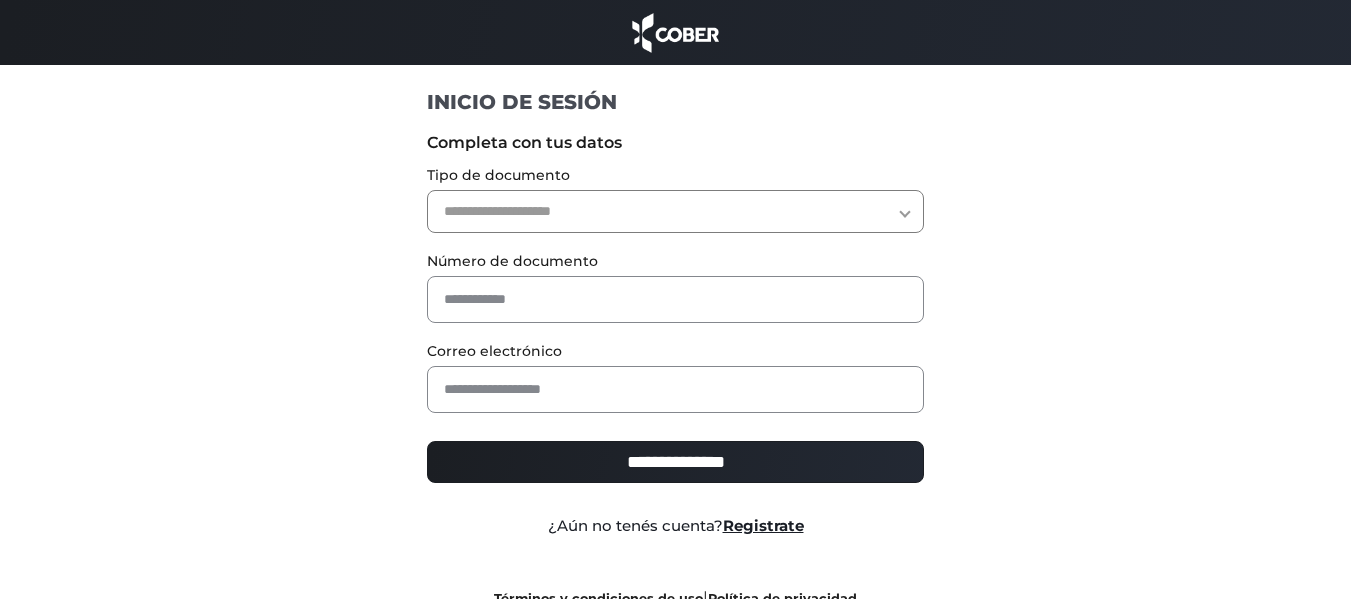 click on "**********" at bounding box center [675, 211] 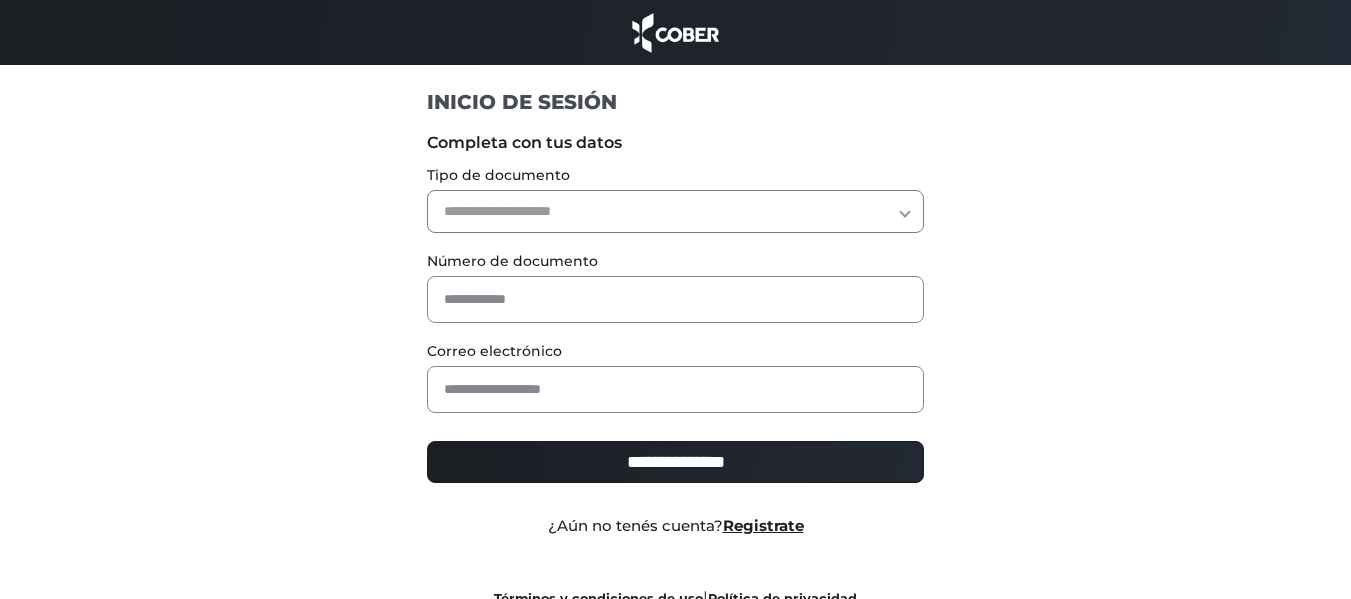 select on "***" 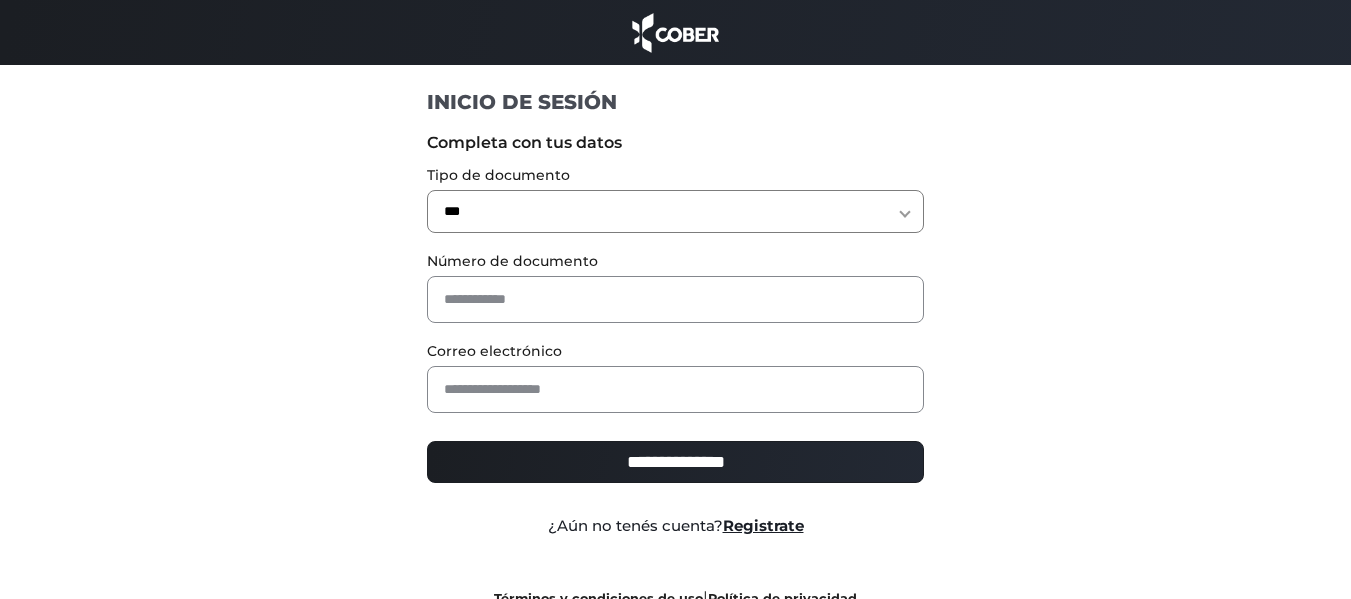 click on "**********" at bounding box center [675, 211] 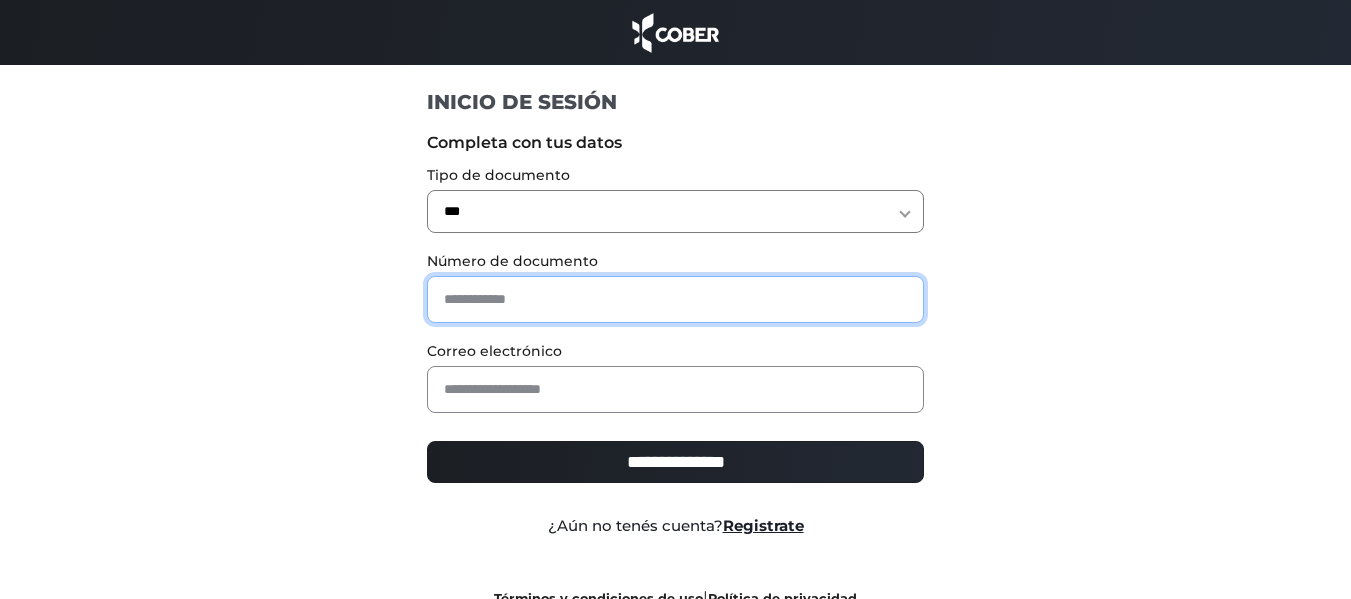 click at bounding box center (675, 299) 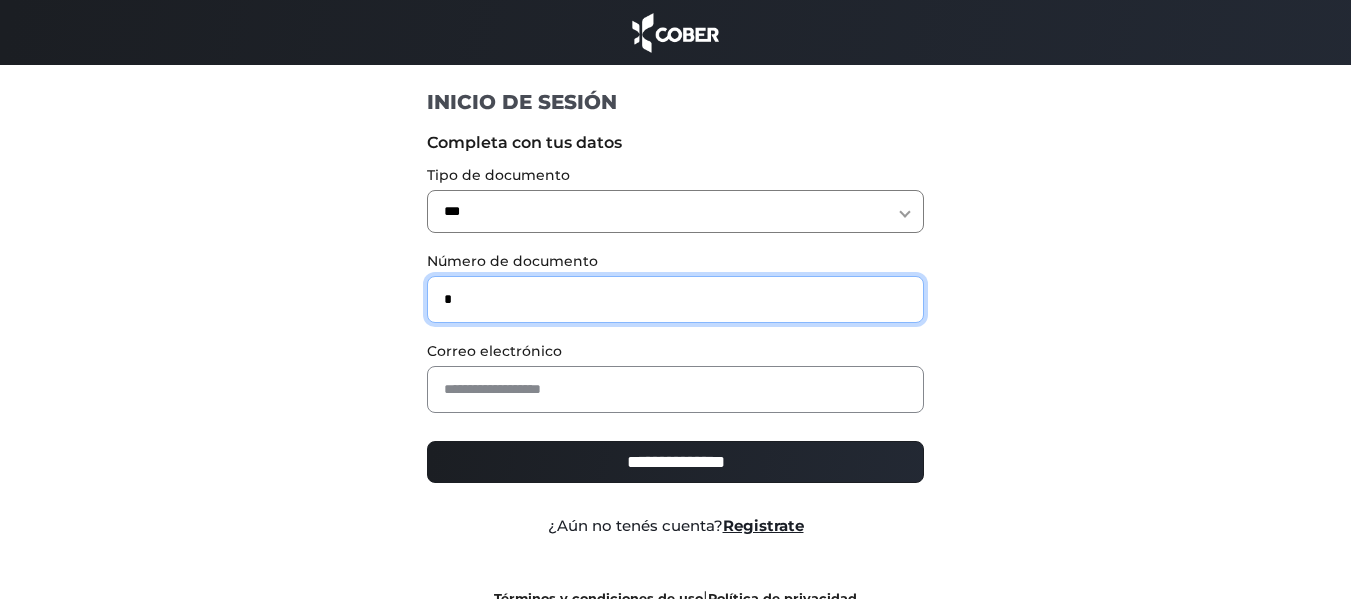 type on "*" 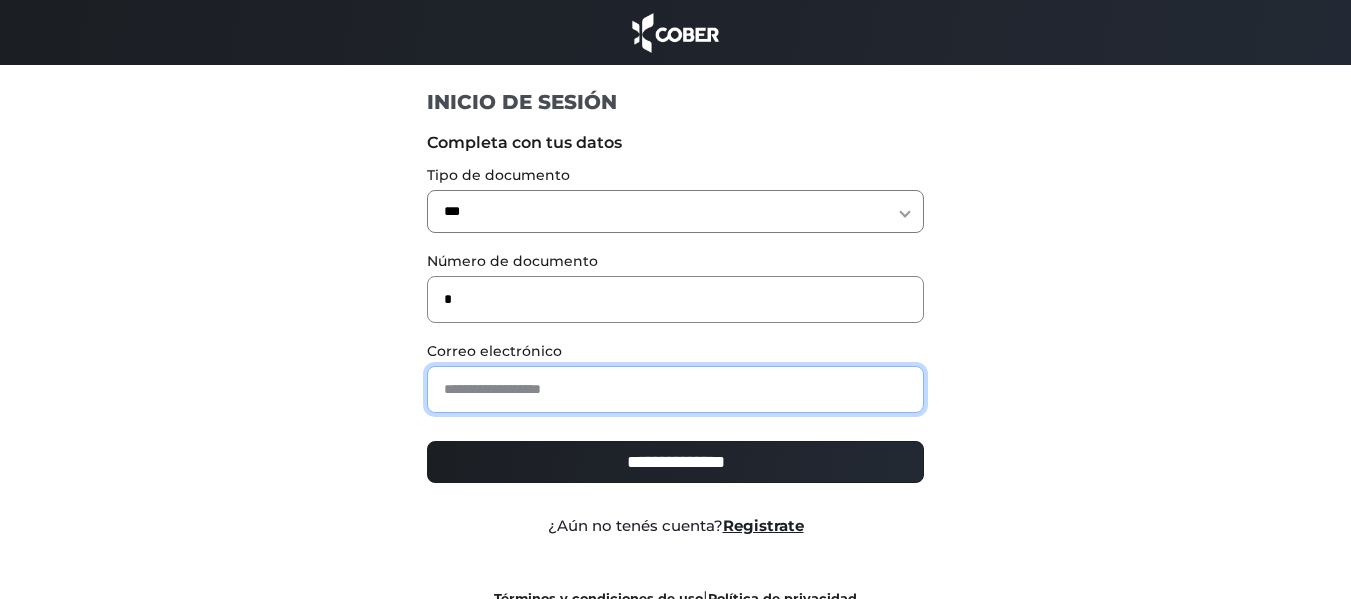 click at bounding box center (675, 389) 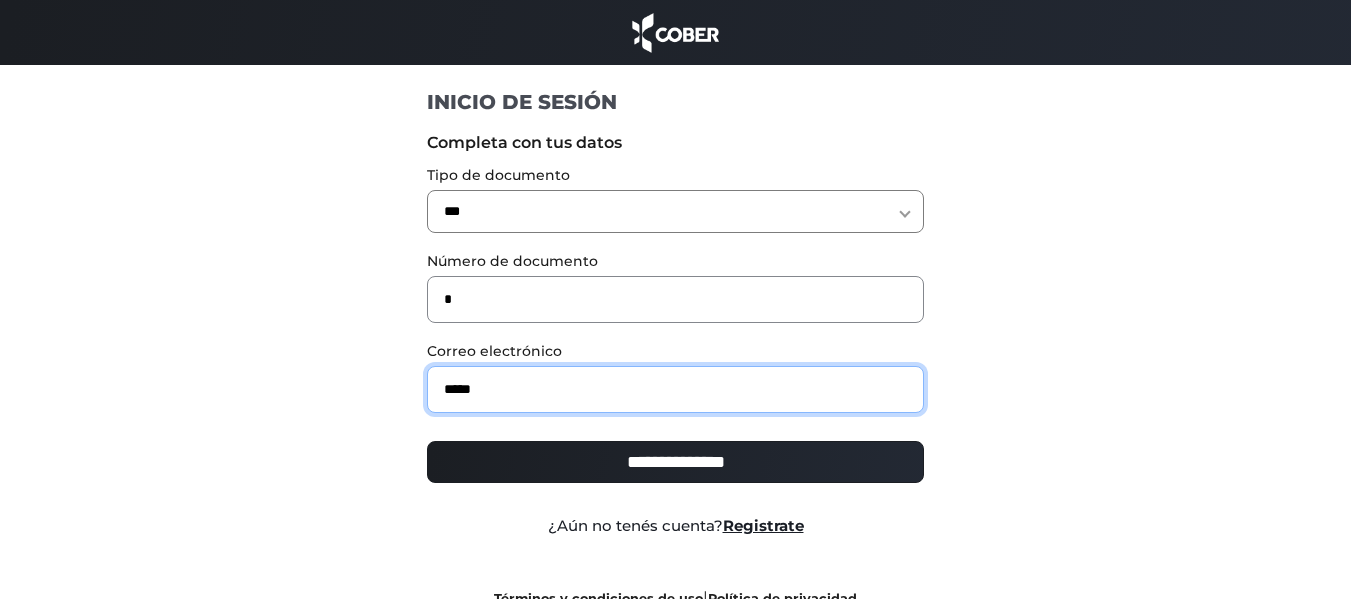 type on "**********" 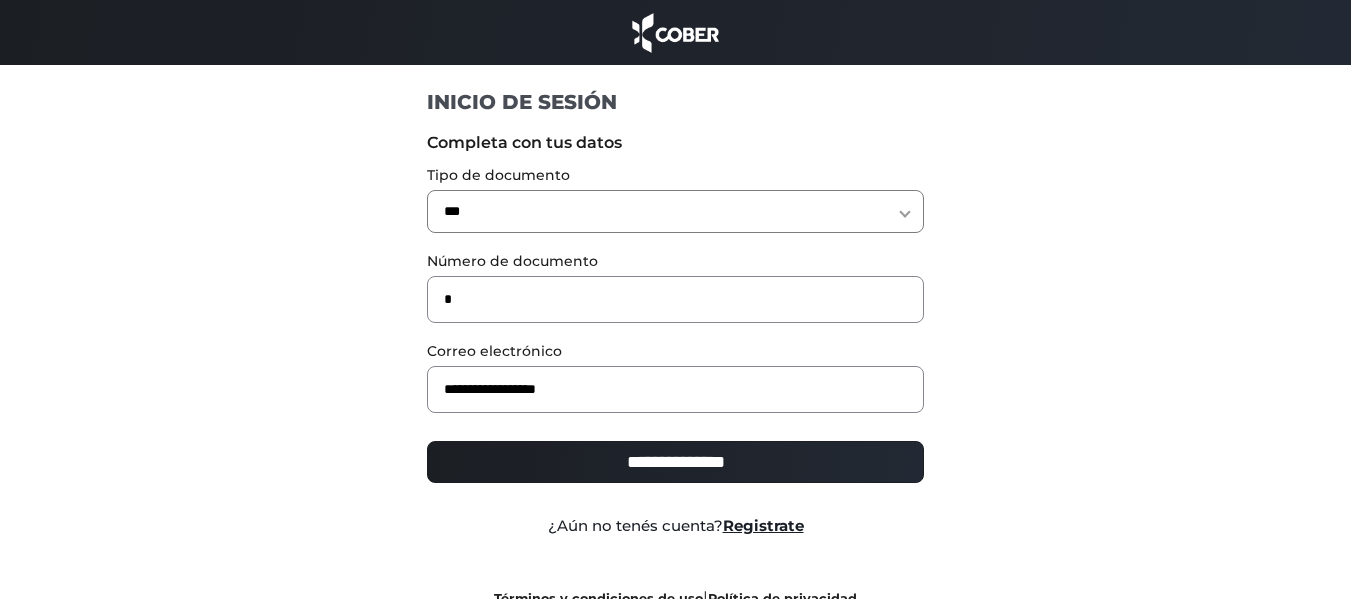 click on "**********" at bounding box center [675, 462] 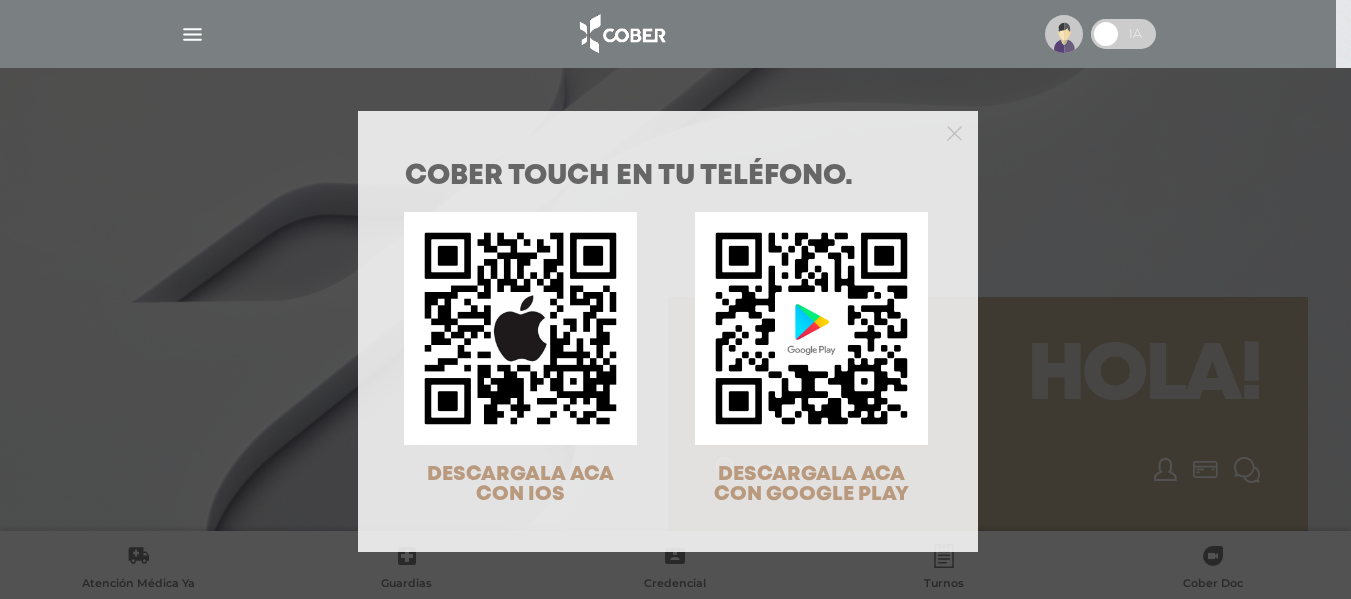 scroll, scrollTop: 0, scrollLeft: 0, axis: both 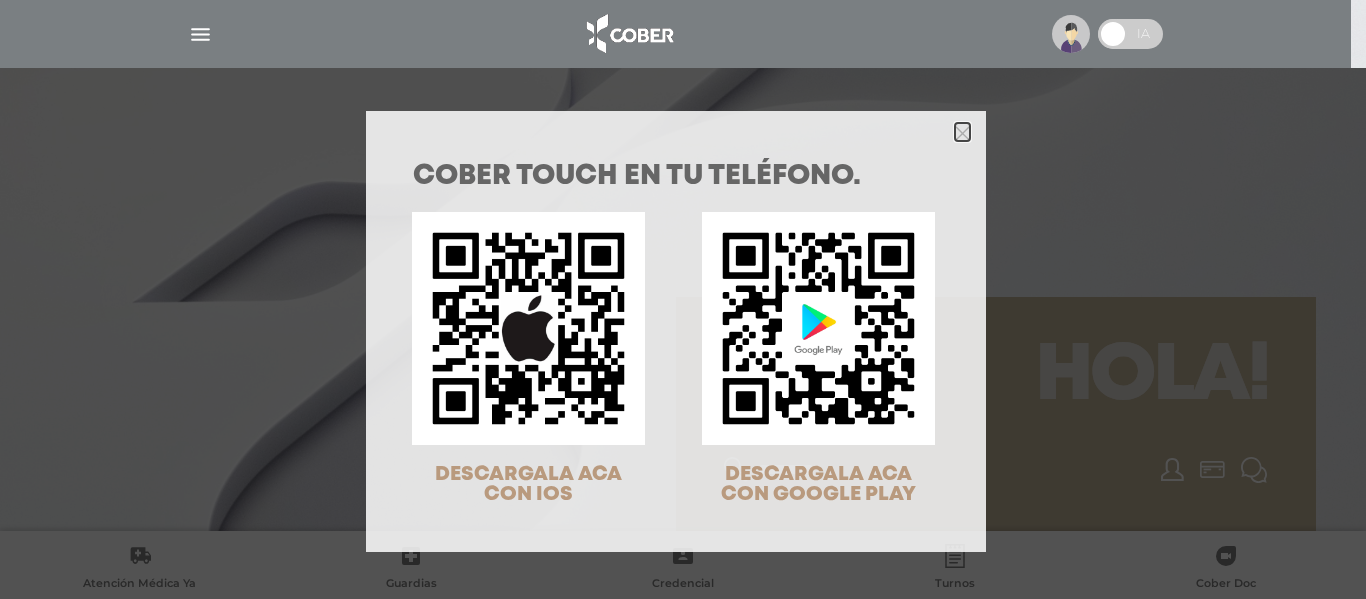 click 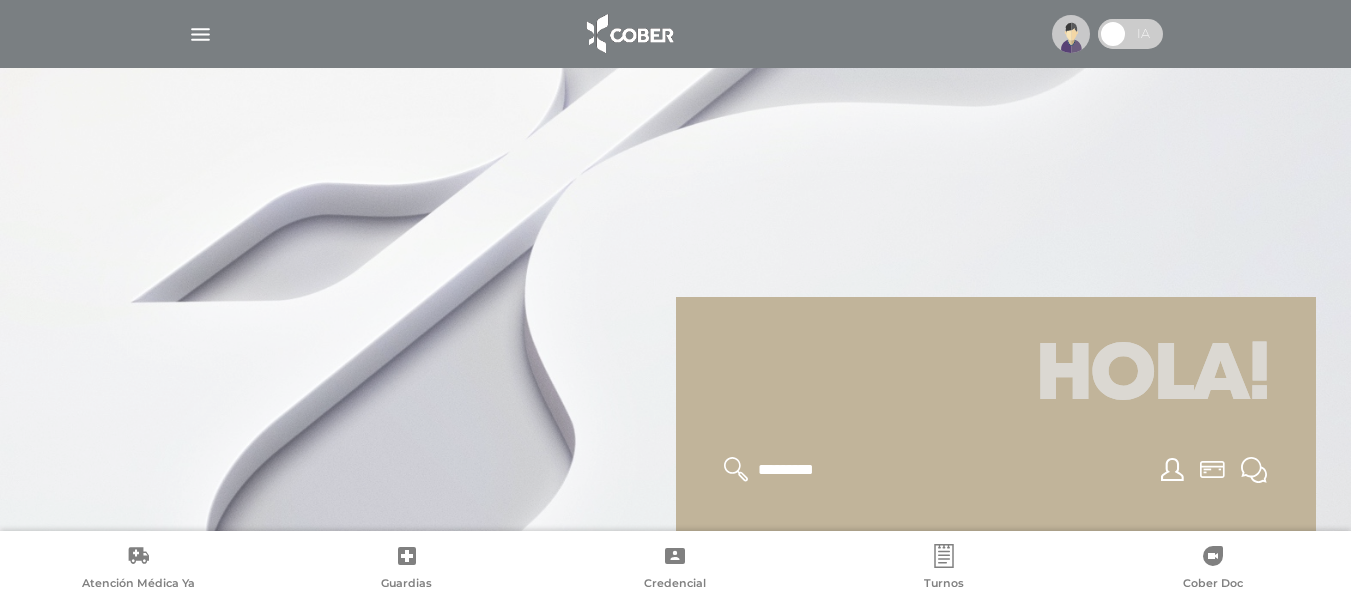click at bounding box center (200, 34) 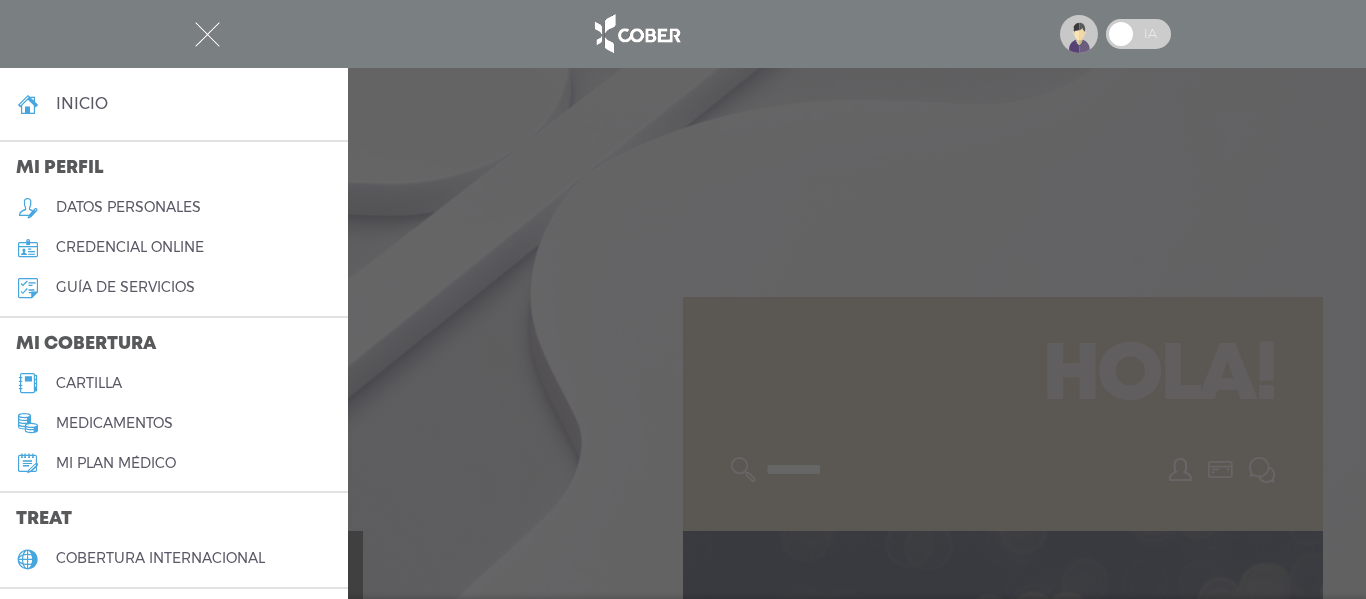 click on "Mi plan médico" at bounding box center (116, 463) 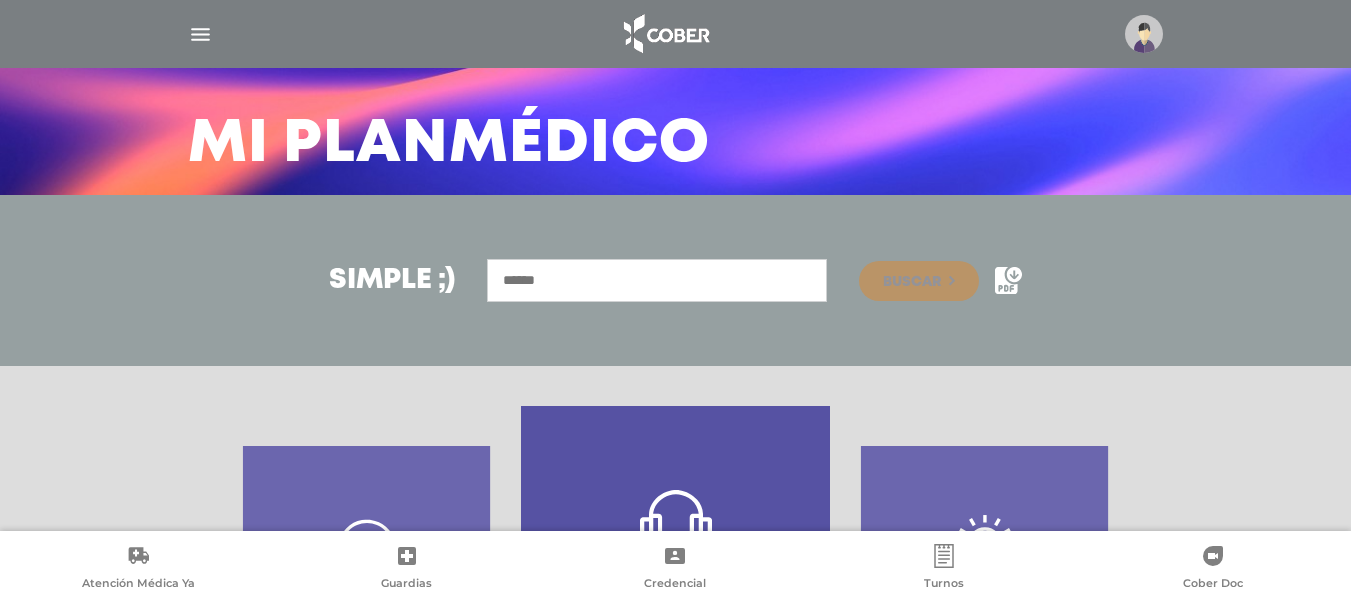 scroll, scrollTop: 0, scrollLeft: 0, axis: both 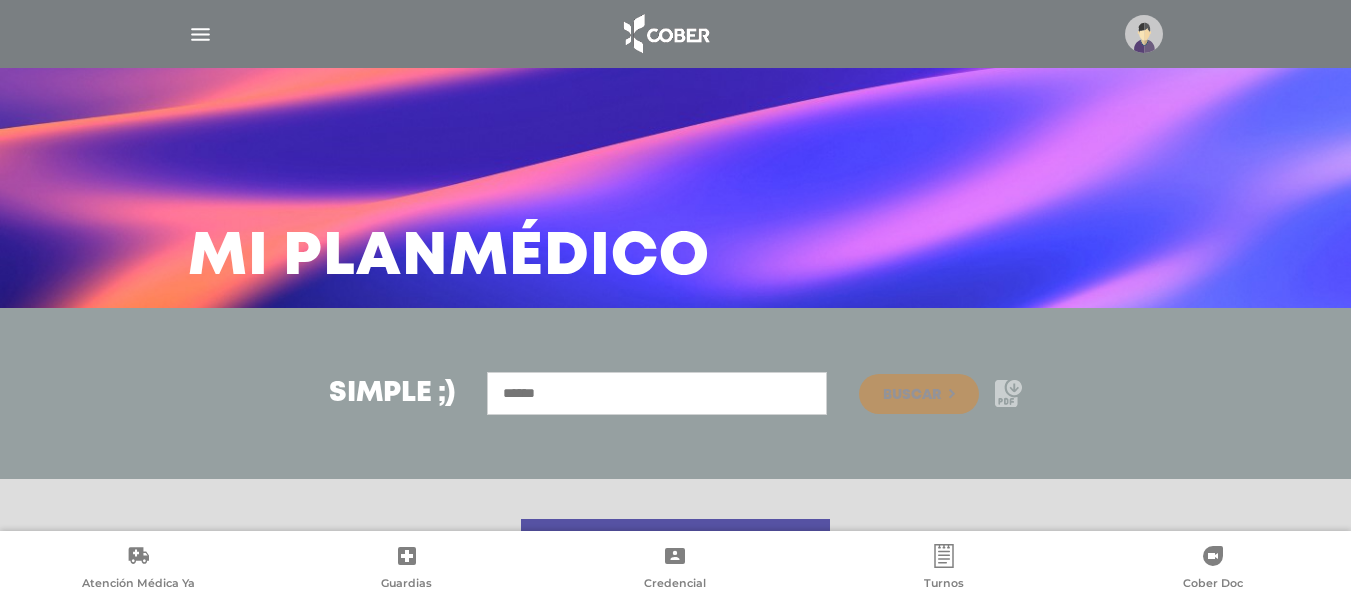 click 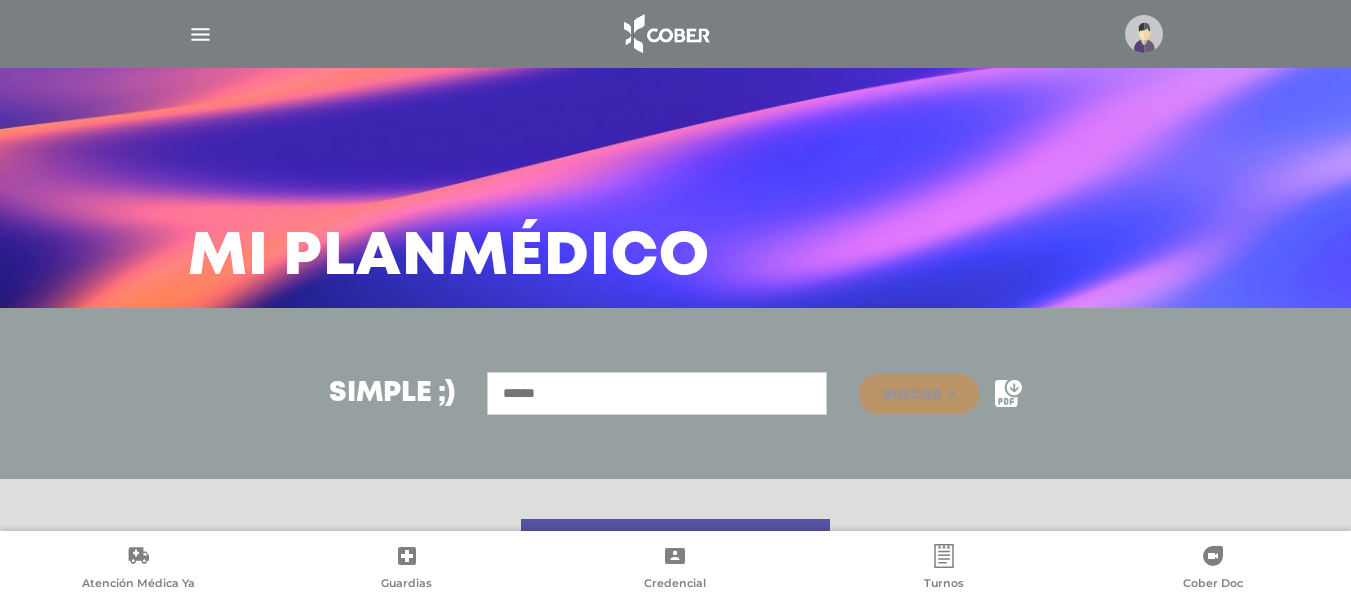click at bounding box center (676, 34) 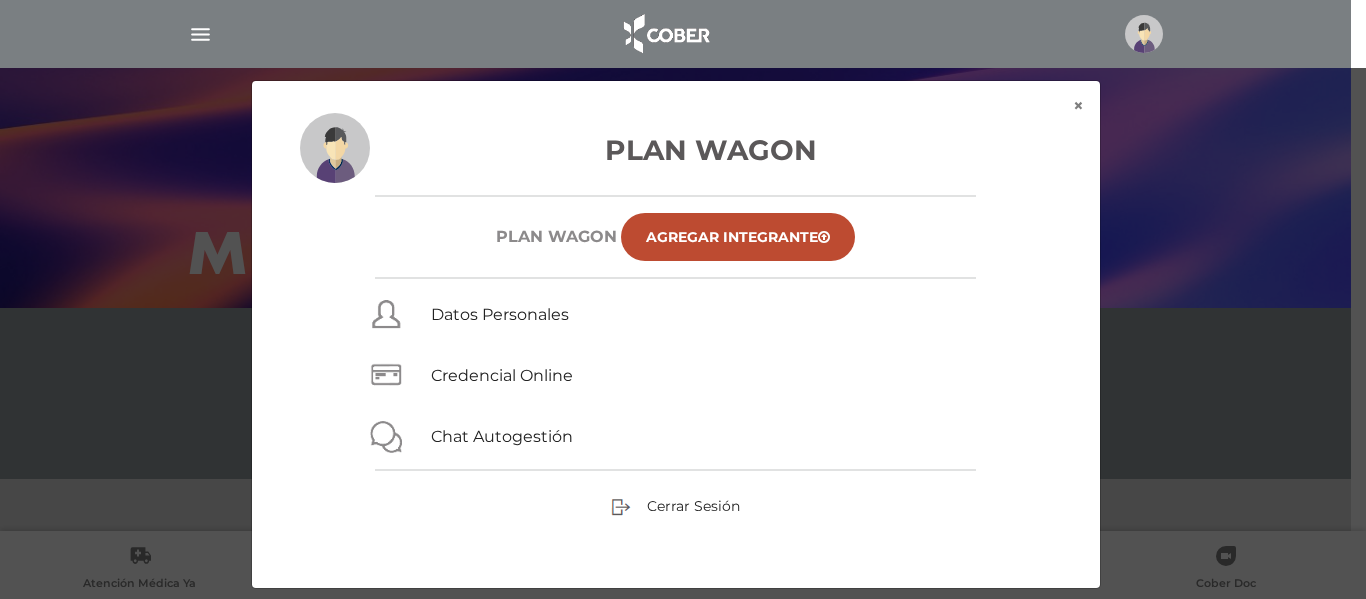 click at bounding box center [1144, 34] 